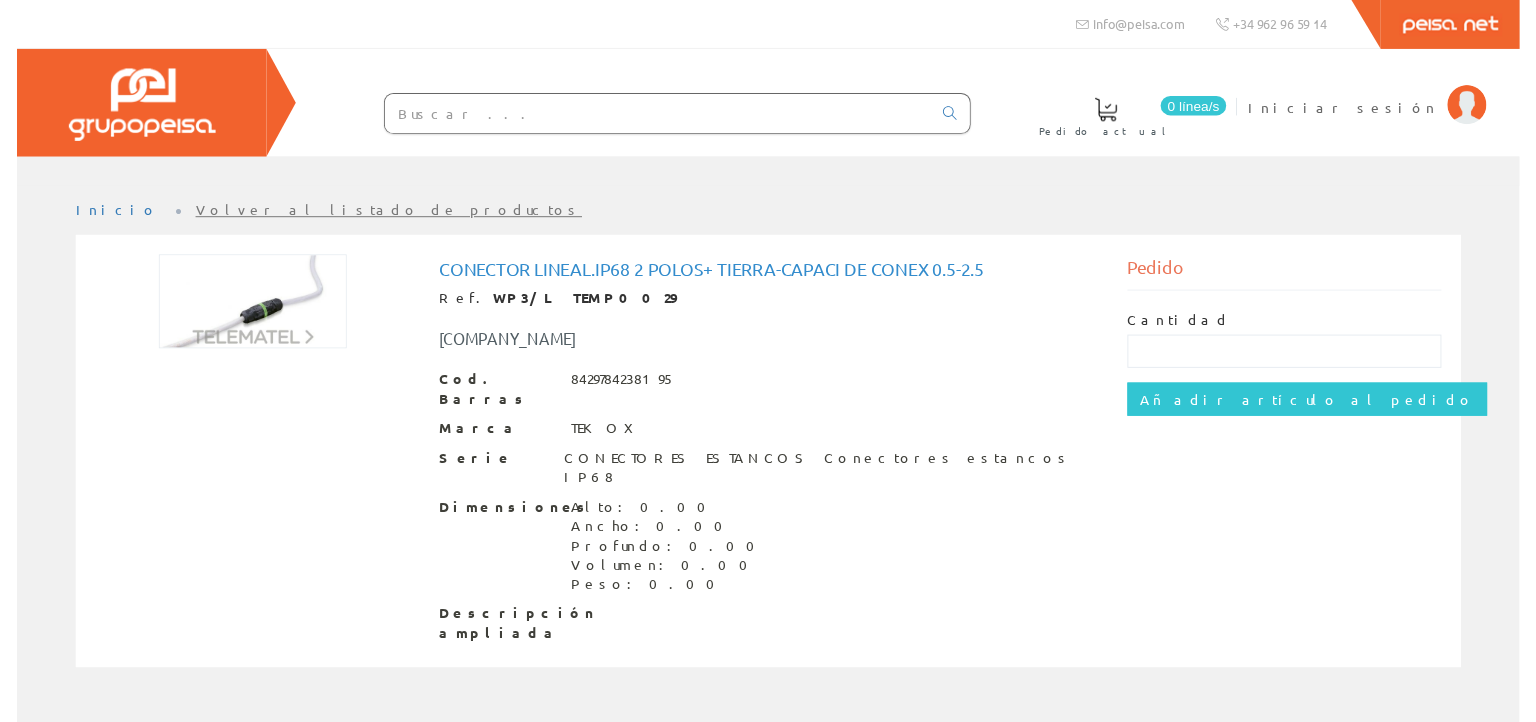 scroll, scrollTop: 0, scrollLeft: 0, axis: both 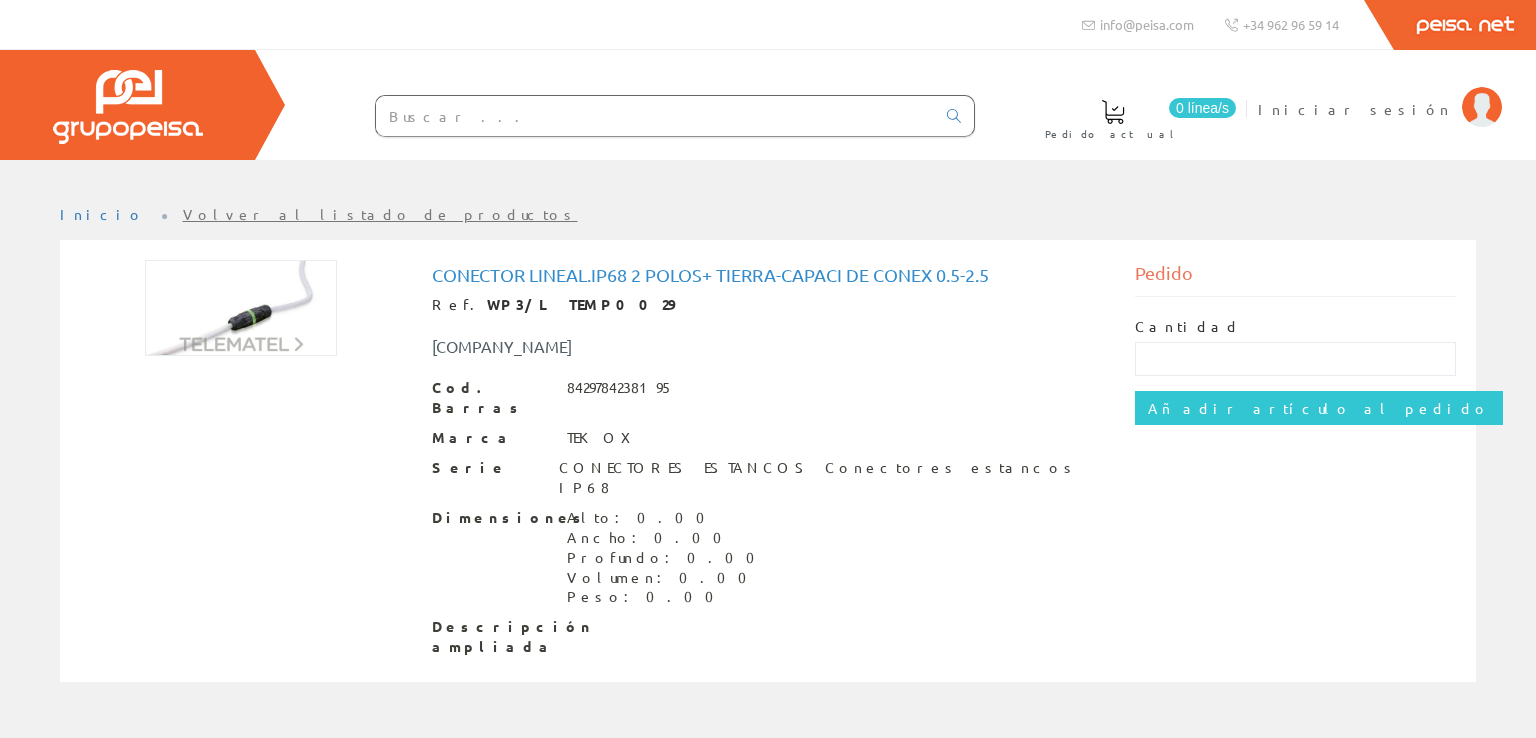 click at bounding box center (655, 116) 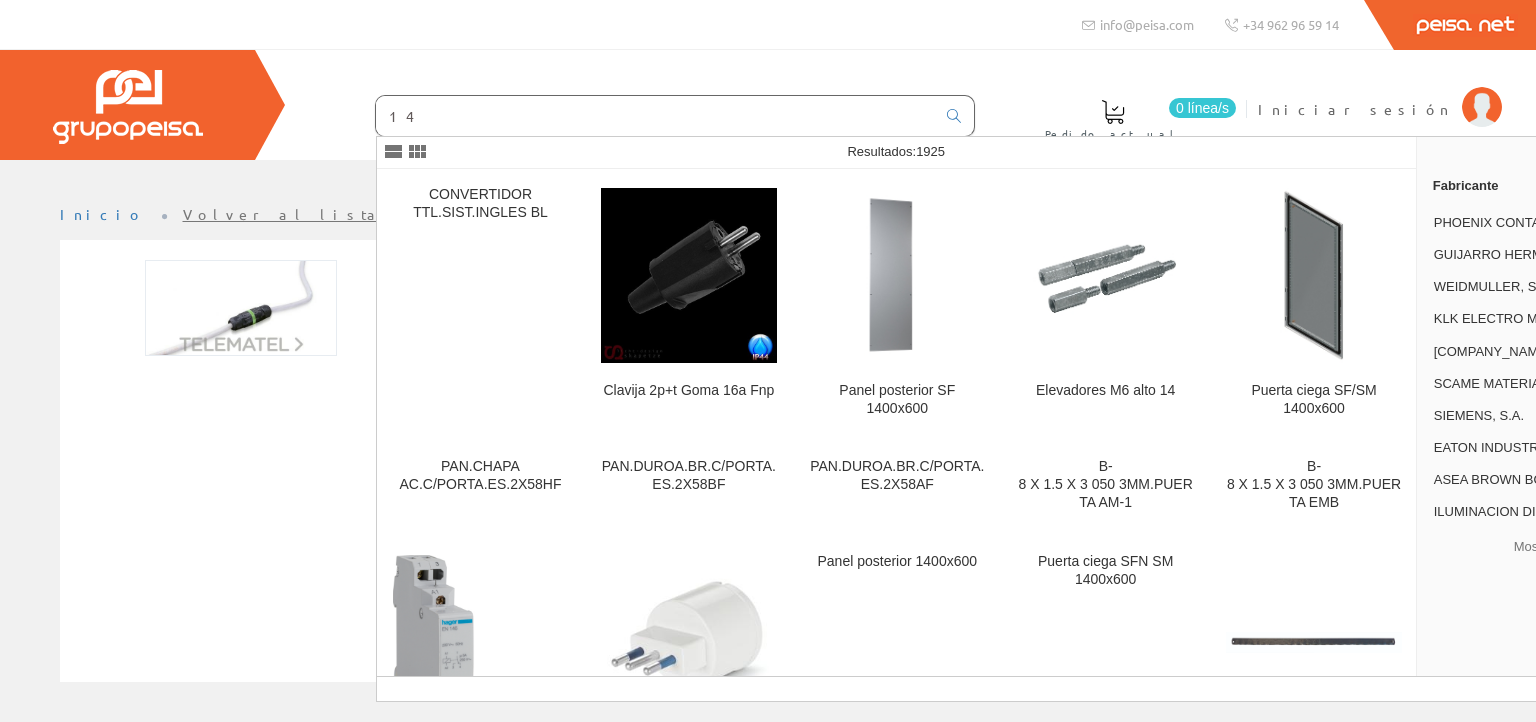 type on "1" 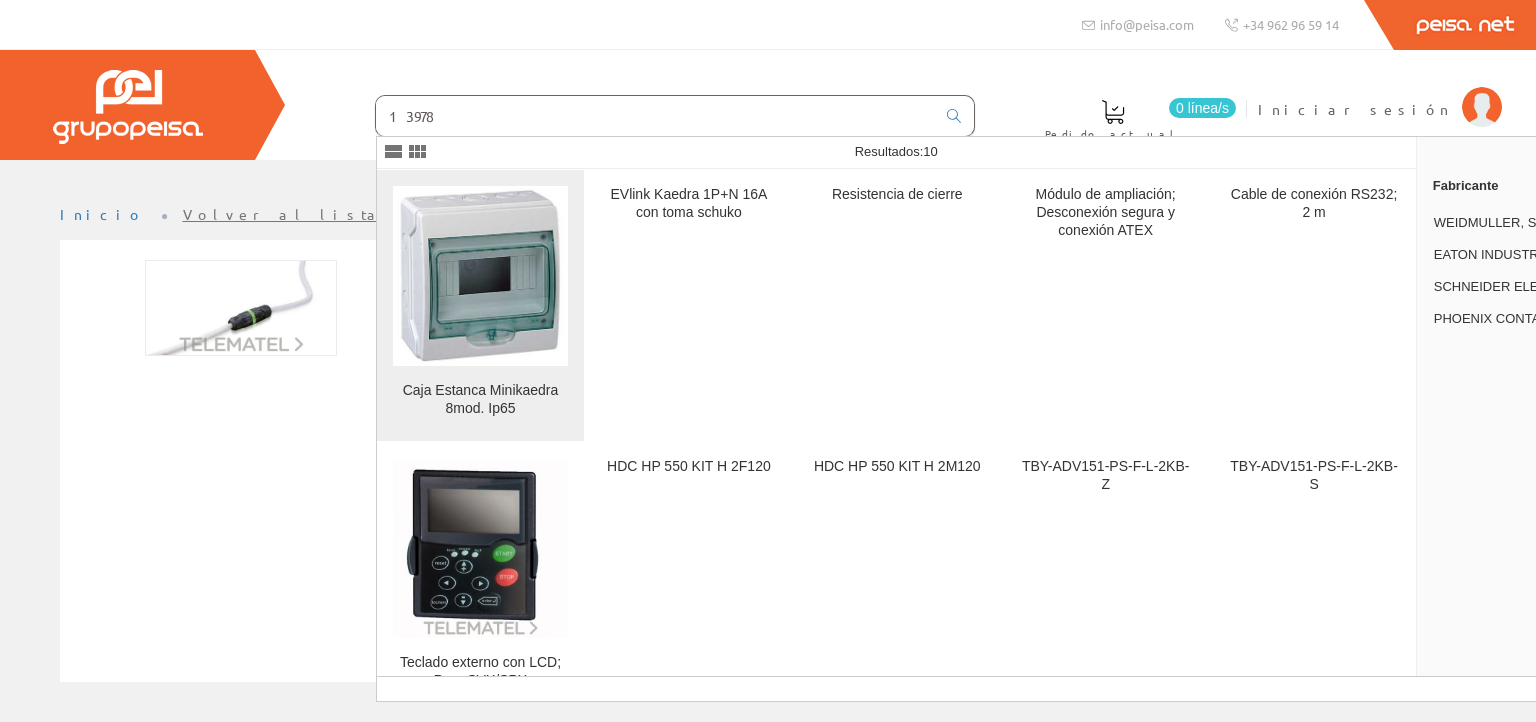 type on "13978" 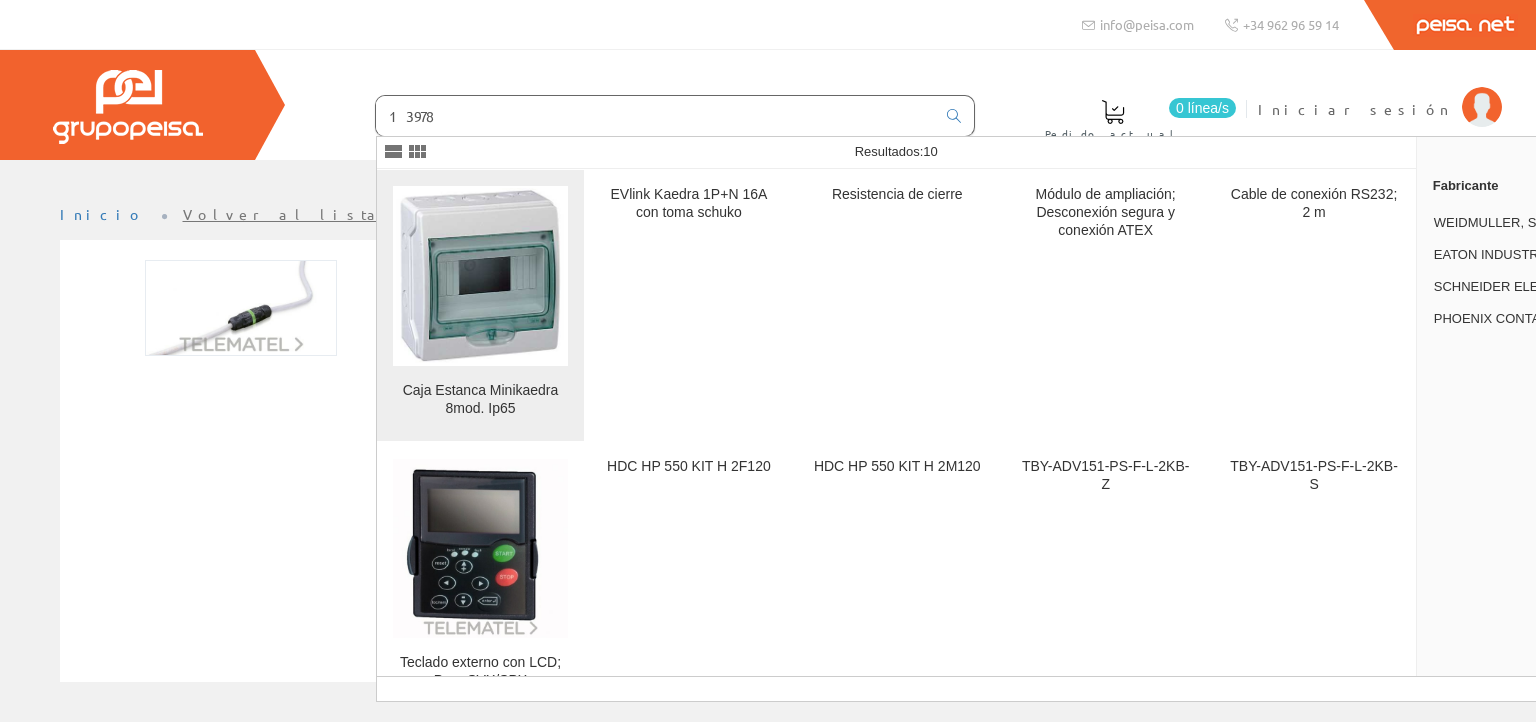 click at bounding box center (480, 275) 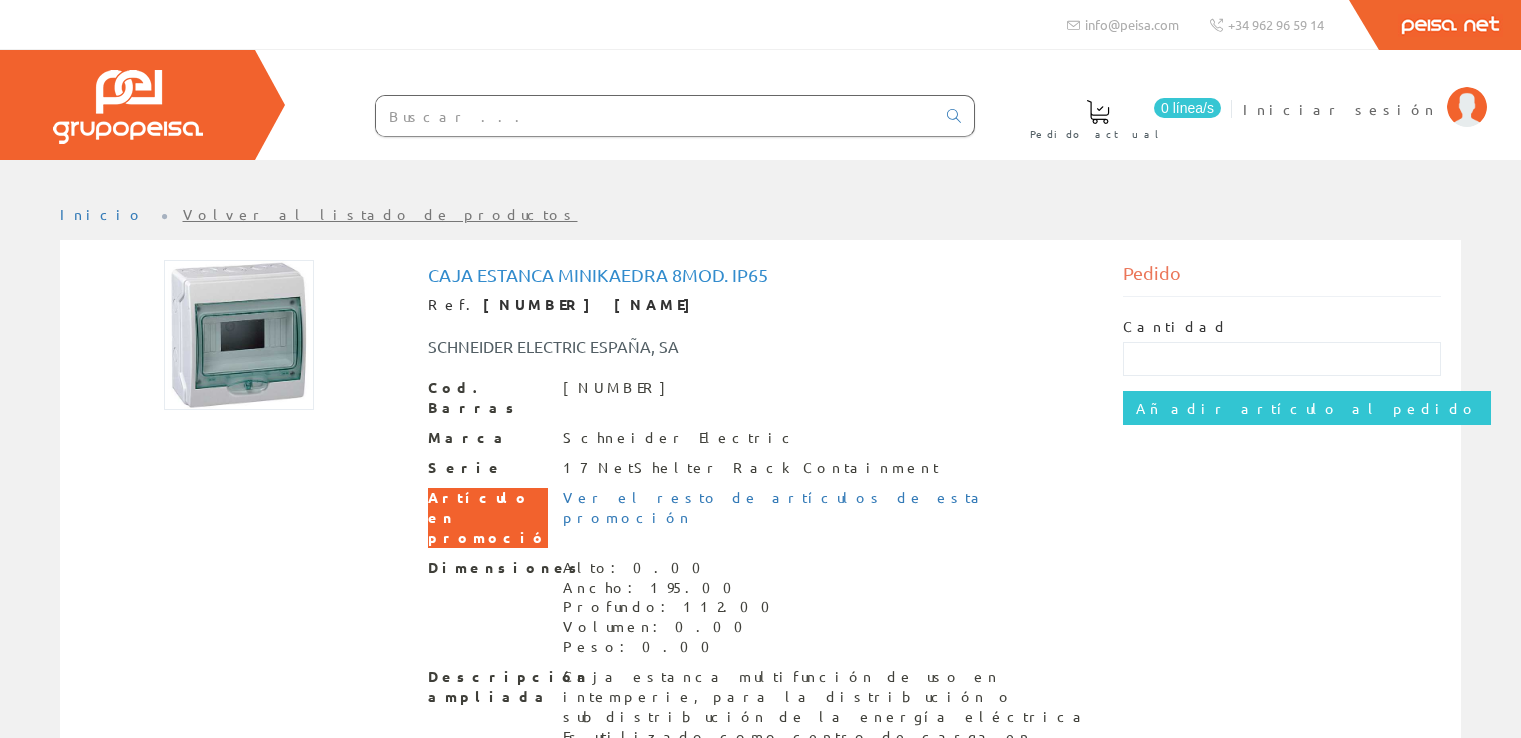 scroll, scrollTop: 0, scrollLeft: 0, axis: both 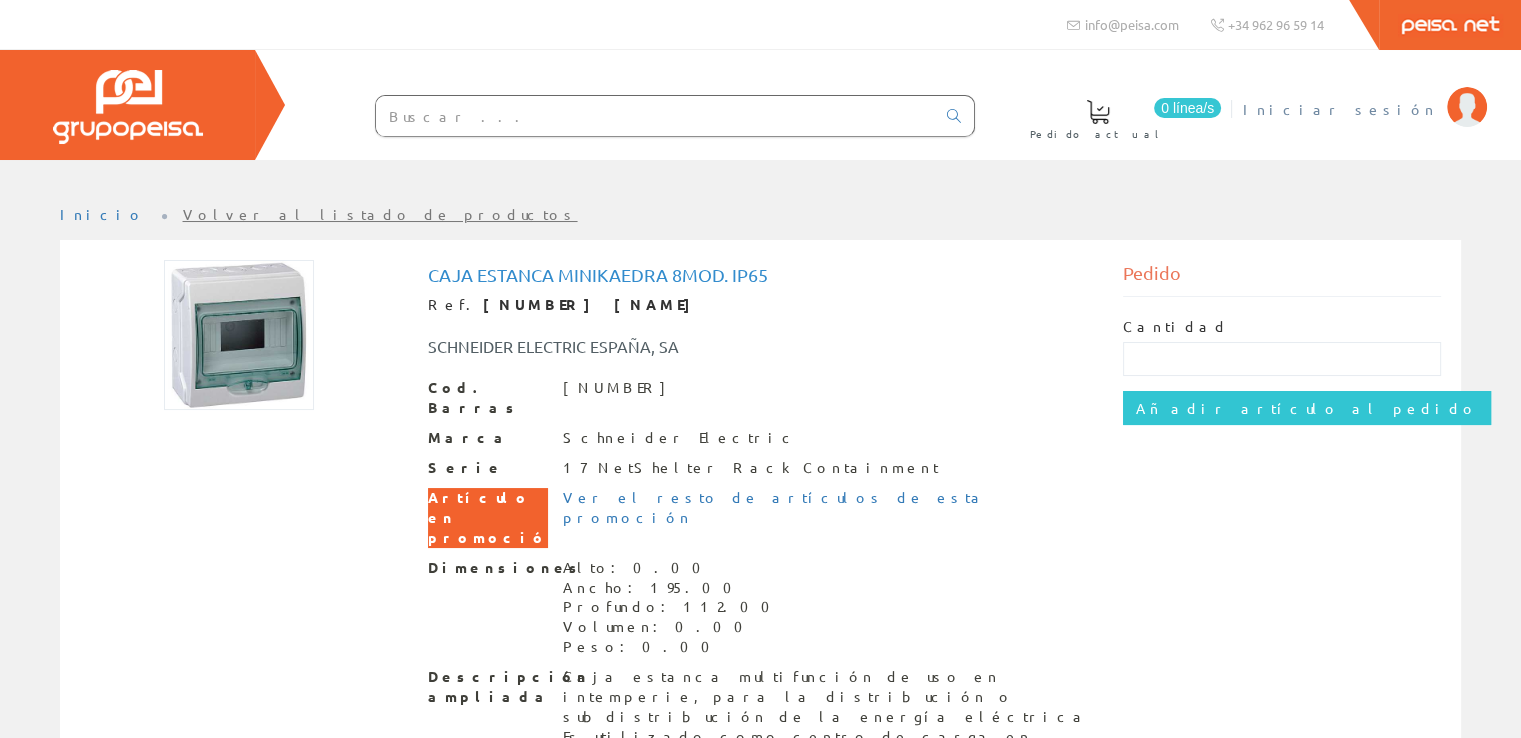click on "Iniciar sesión" at bounding box center [1340, 109] 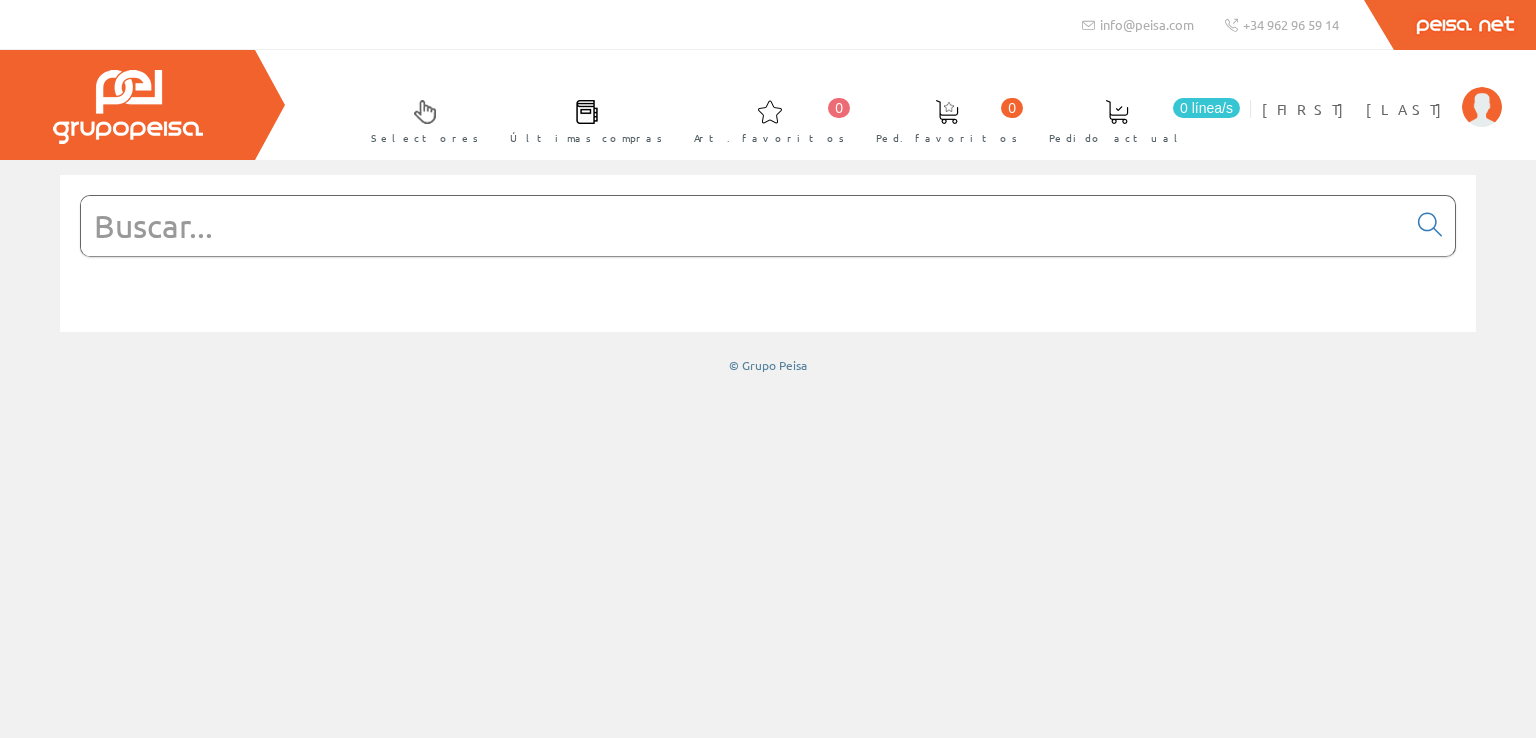 scroll, scrollTop: 0, scrollLeft: 0, axis: both 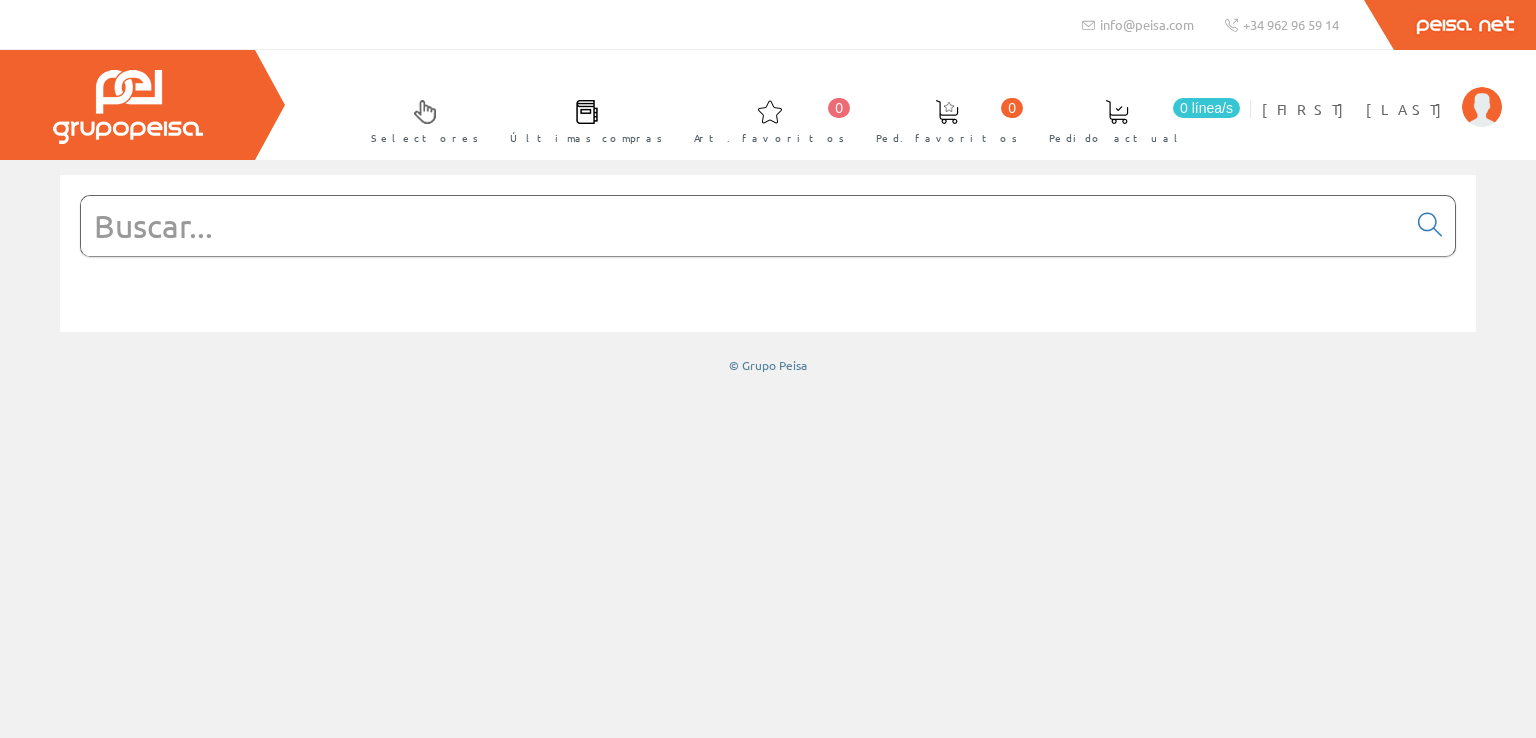 click at bounding box center (743, 226) 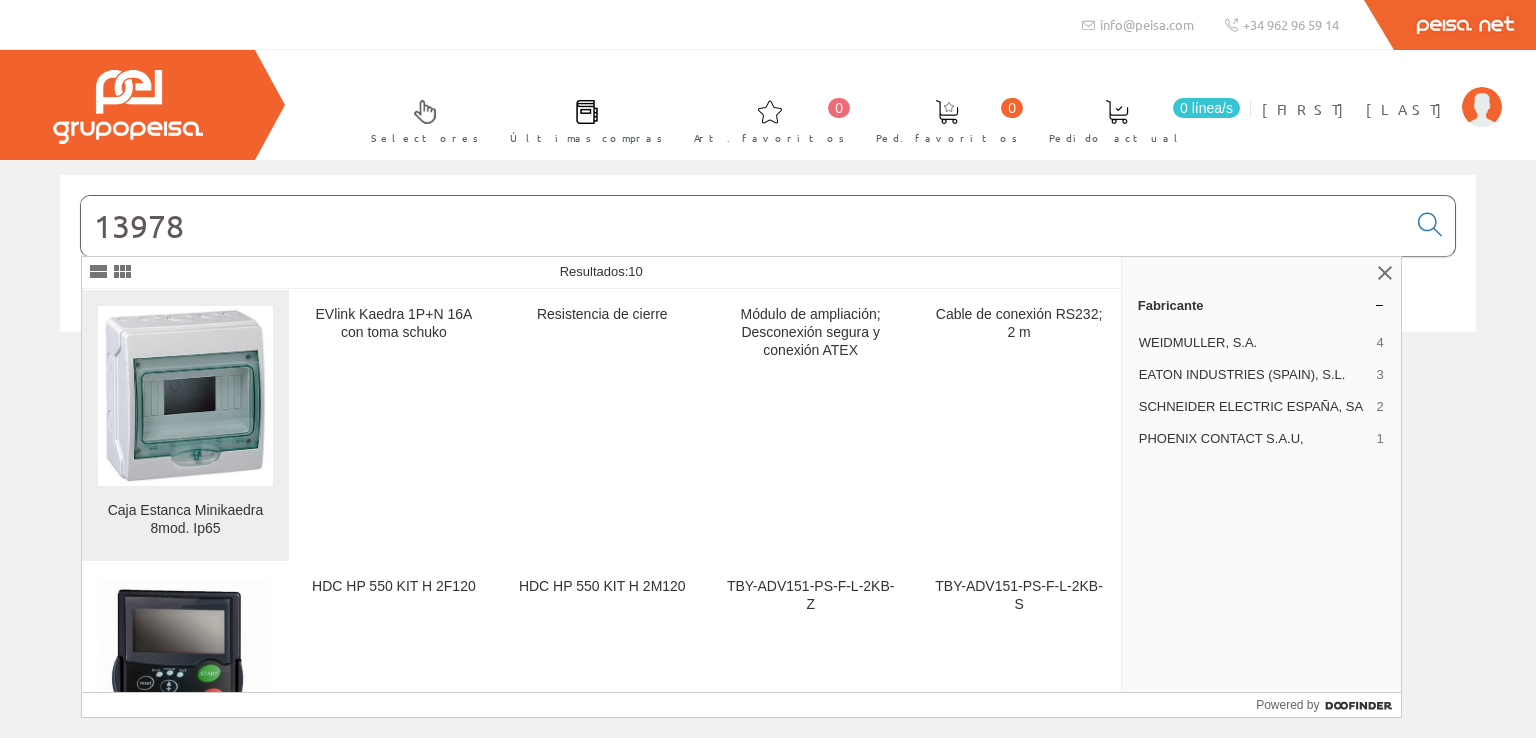 type on "13978" 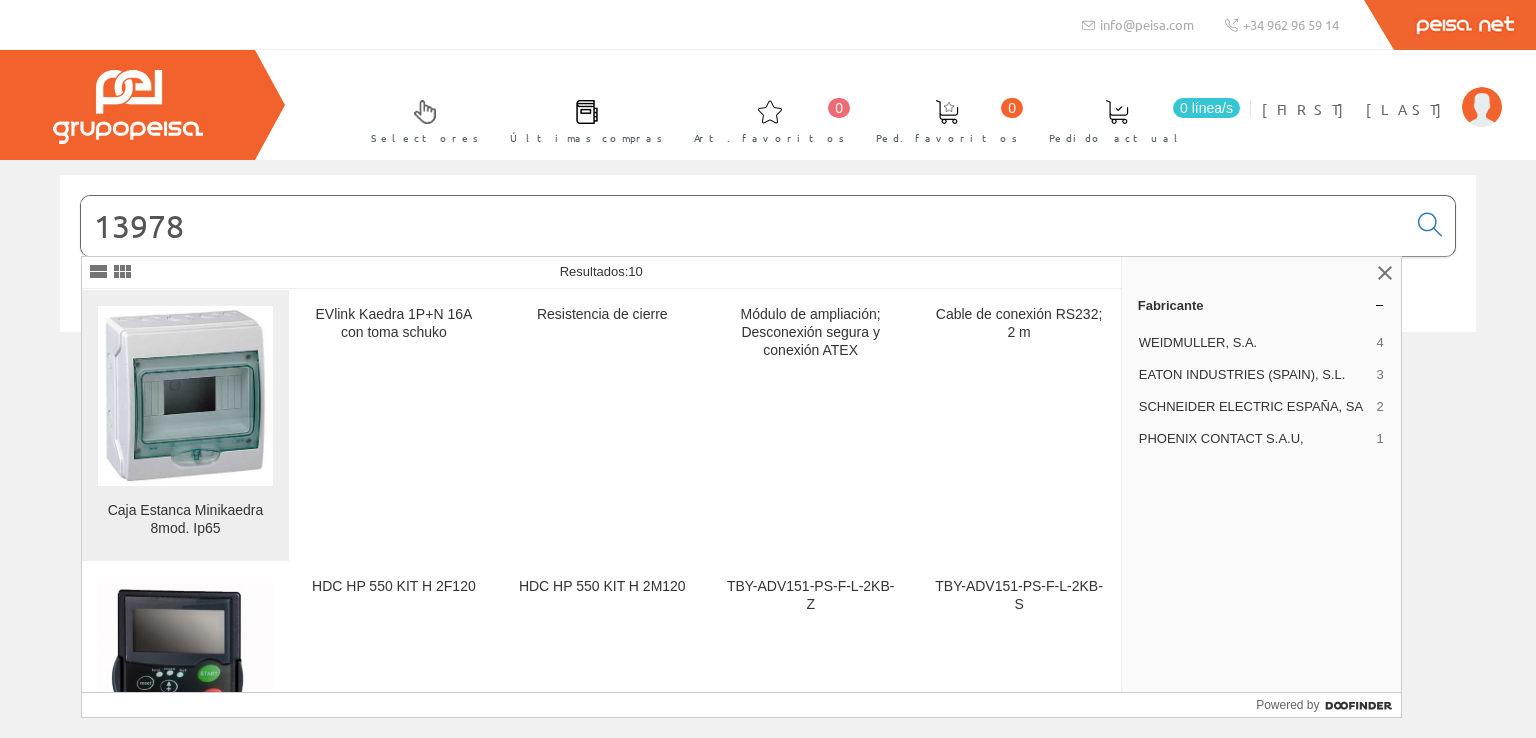click at bounding box center [185, 395] 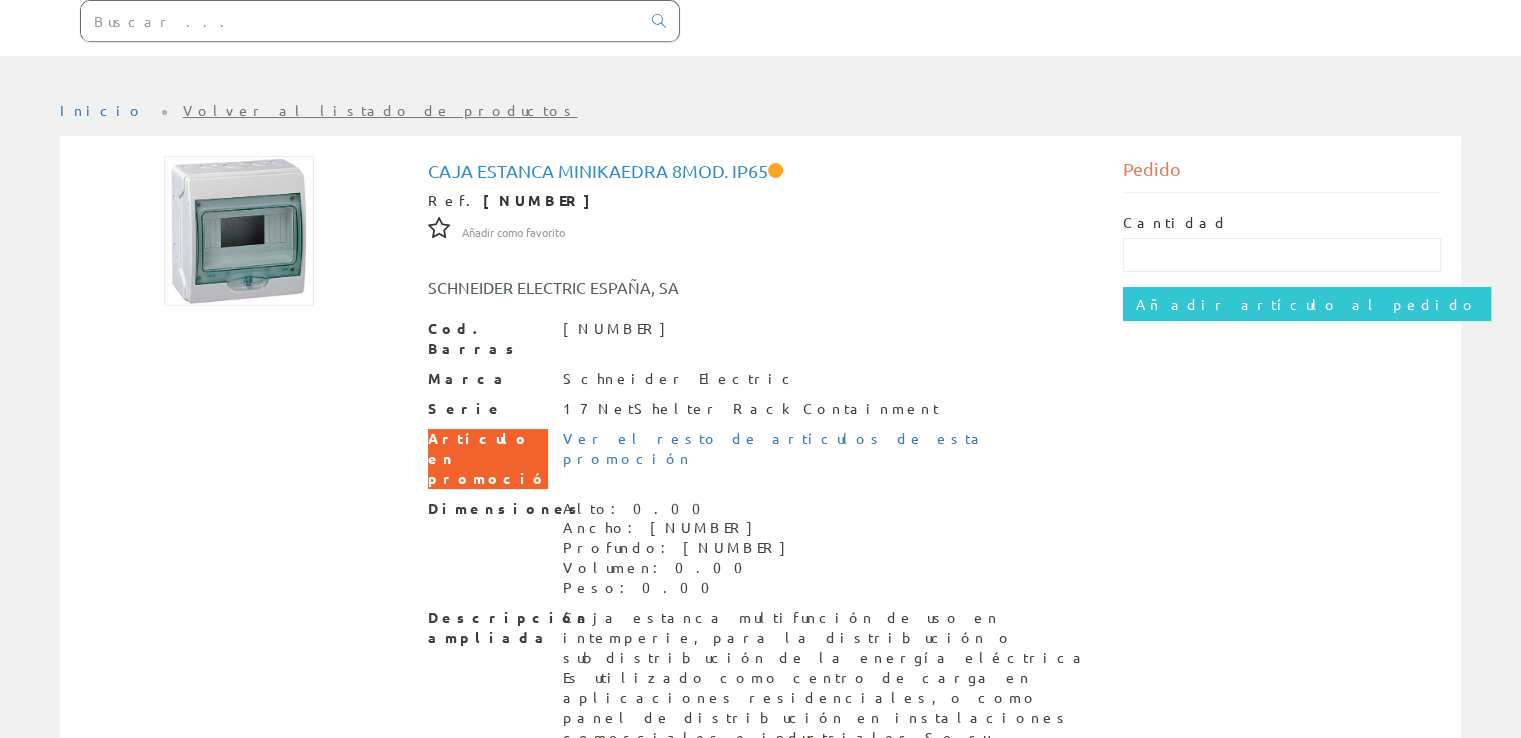 scroll, scrollTop: 320, scrollLeft: 0, axis: vertical 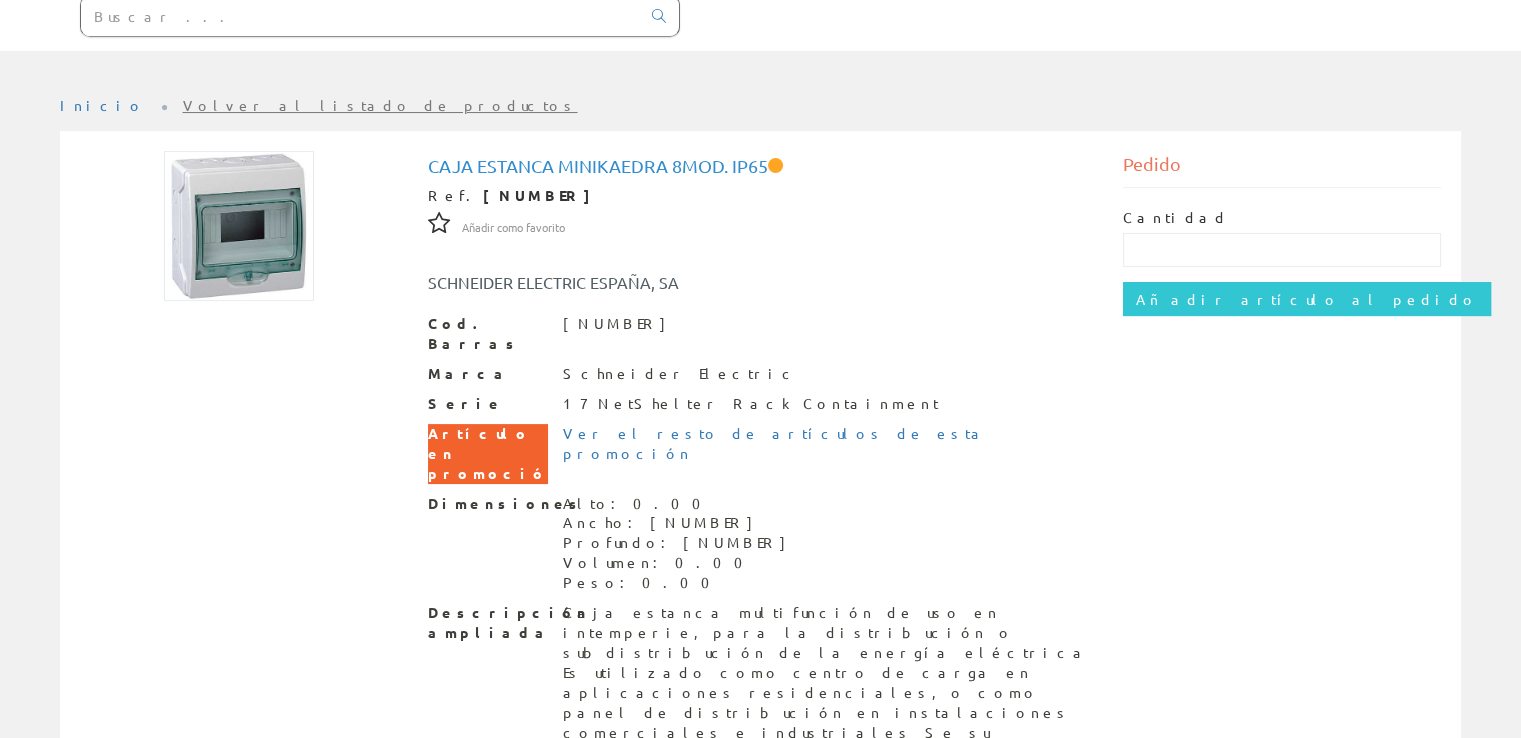 click on "Cod. Barras    3303430139782  	 Marca 	 Schneider Electric 	 Serie 	 17 NetShelter Rack Containment 	 Artículo en promoción
Ver el resto de artículos de esta promoción    	 Dimensiones 	 		 Alto:         0.00 		 Ancho:        195.00 		 Profundo:     112.00 		 Volumen:      0.00 		 Peso: 0.00 	 	 Descripción ampliada 	 Caja estanca multifunción de uso en intemperie, para la distribución o subdistribución de la energía eléctrica Es utilizado como centro de carga en aplicaciones residenciales, o como panel de distribución en instalaciones comerciales e industriales Se su    Precio    60,94 €    Descuento 56.00+0.00    Stock en tu almacen    0    Stock en el resto del grupo    Stock disponible" at bounding box center (761, 629) 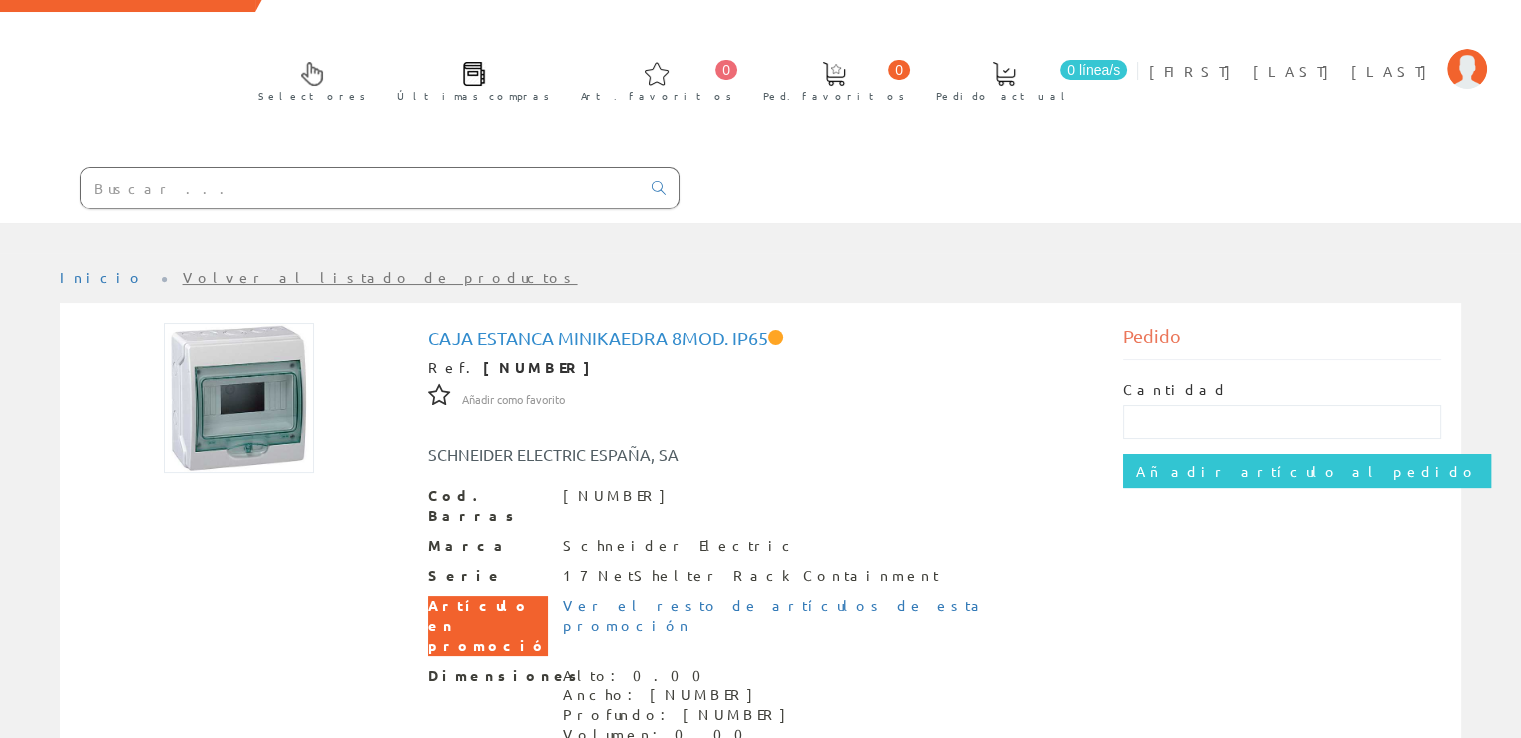 scroll, scrollTop: 0, scrollLeft: 0, axis: both 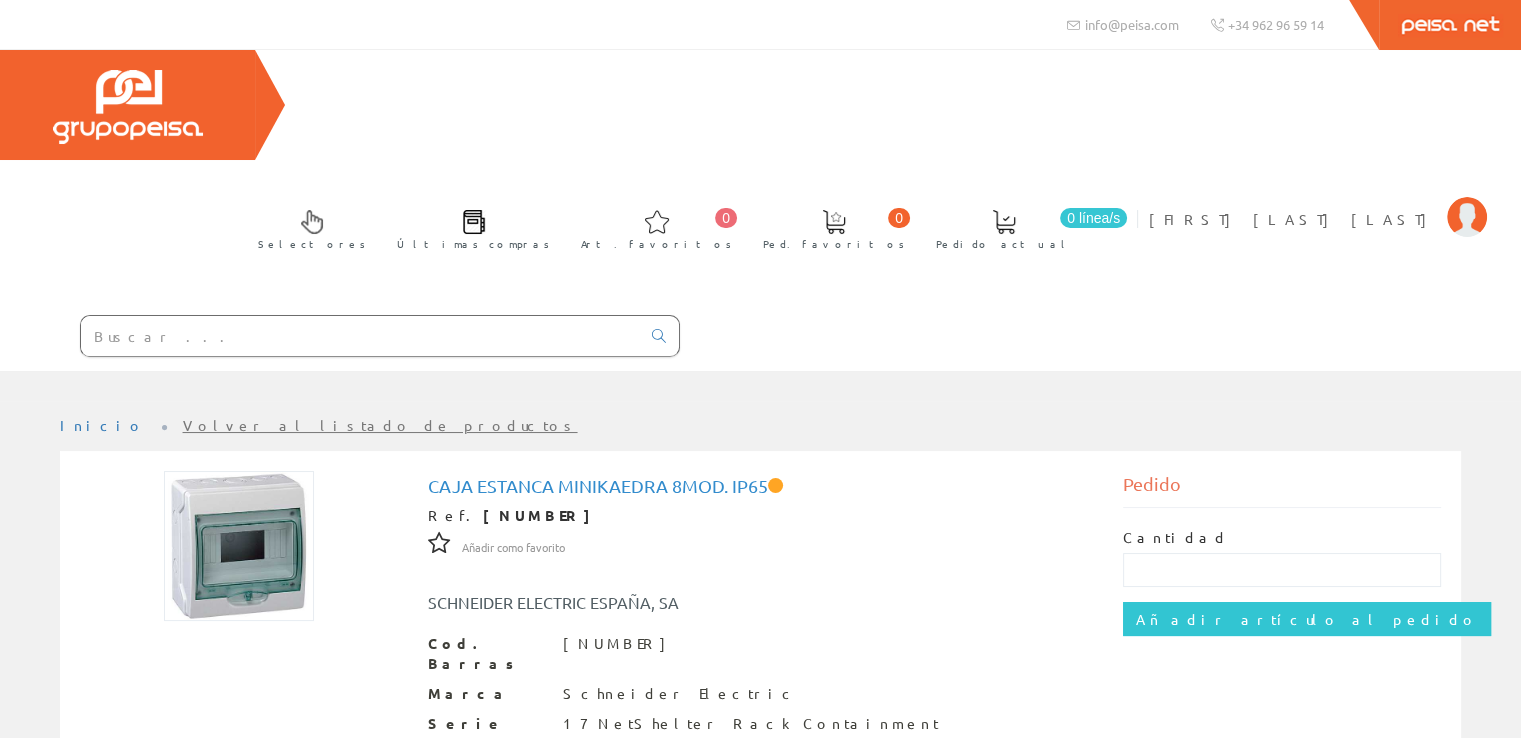 click at bounding box center [360, 336] 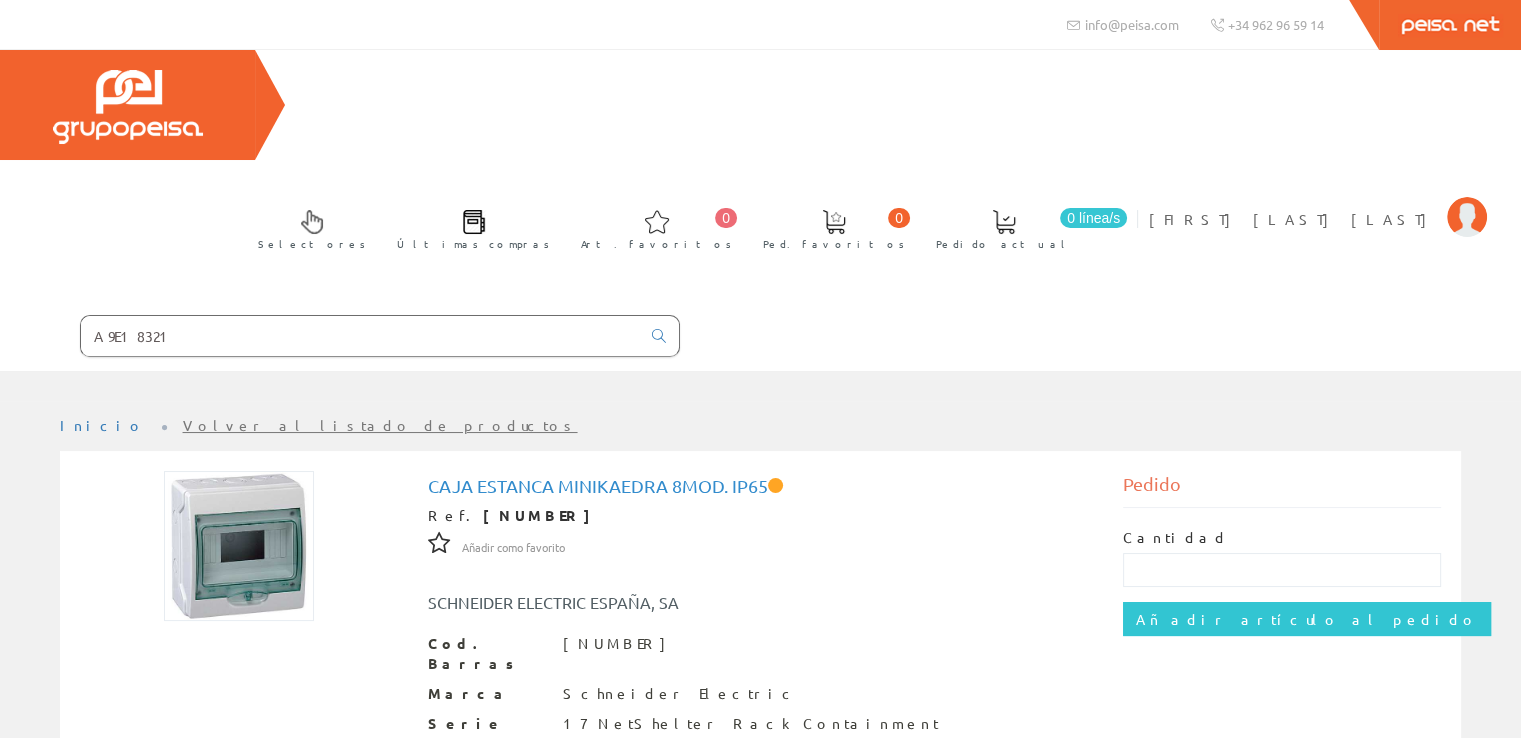 type on "A9E18321" 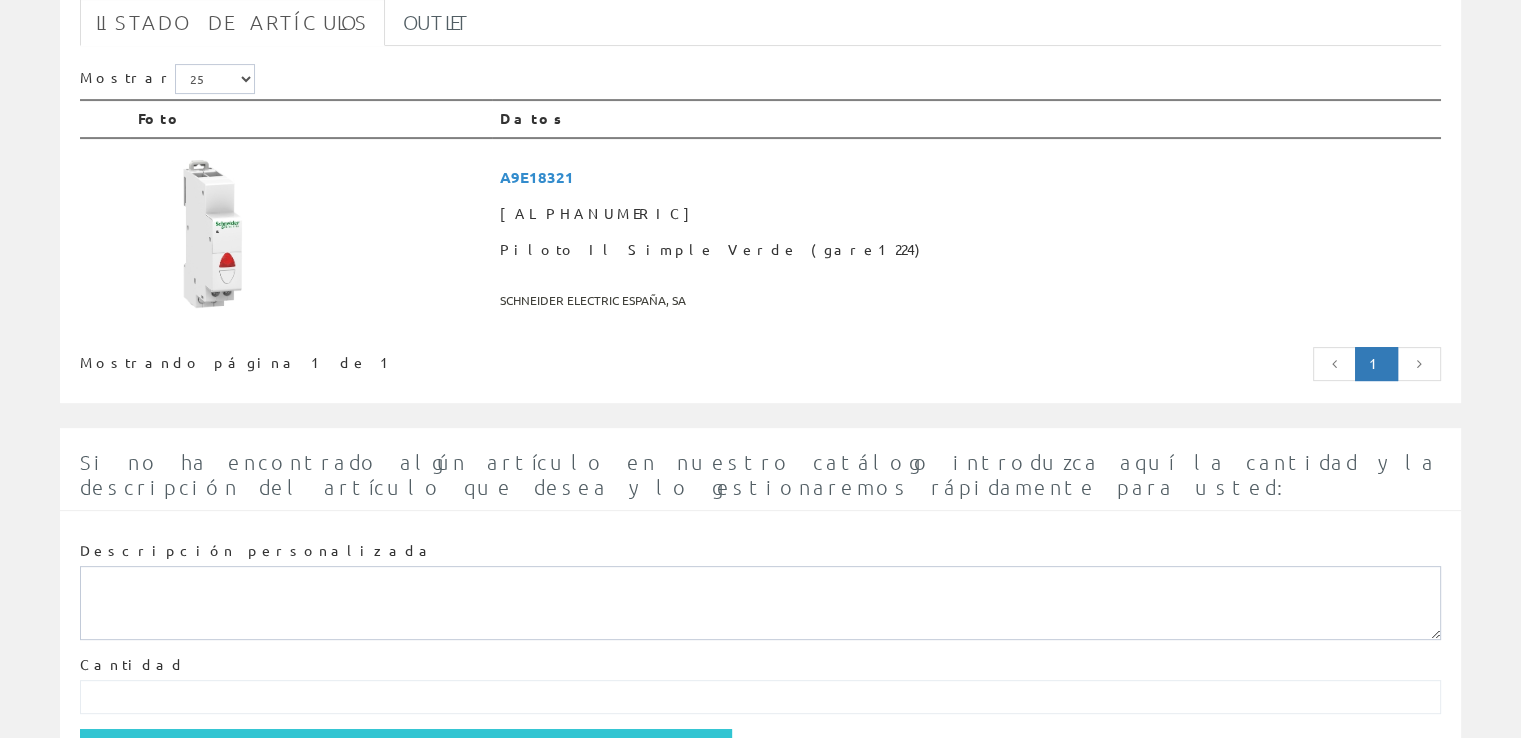 scroll, scrollTop: 320, scrollLeft: 0, axis: vertical 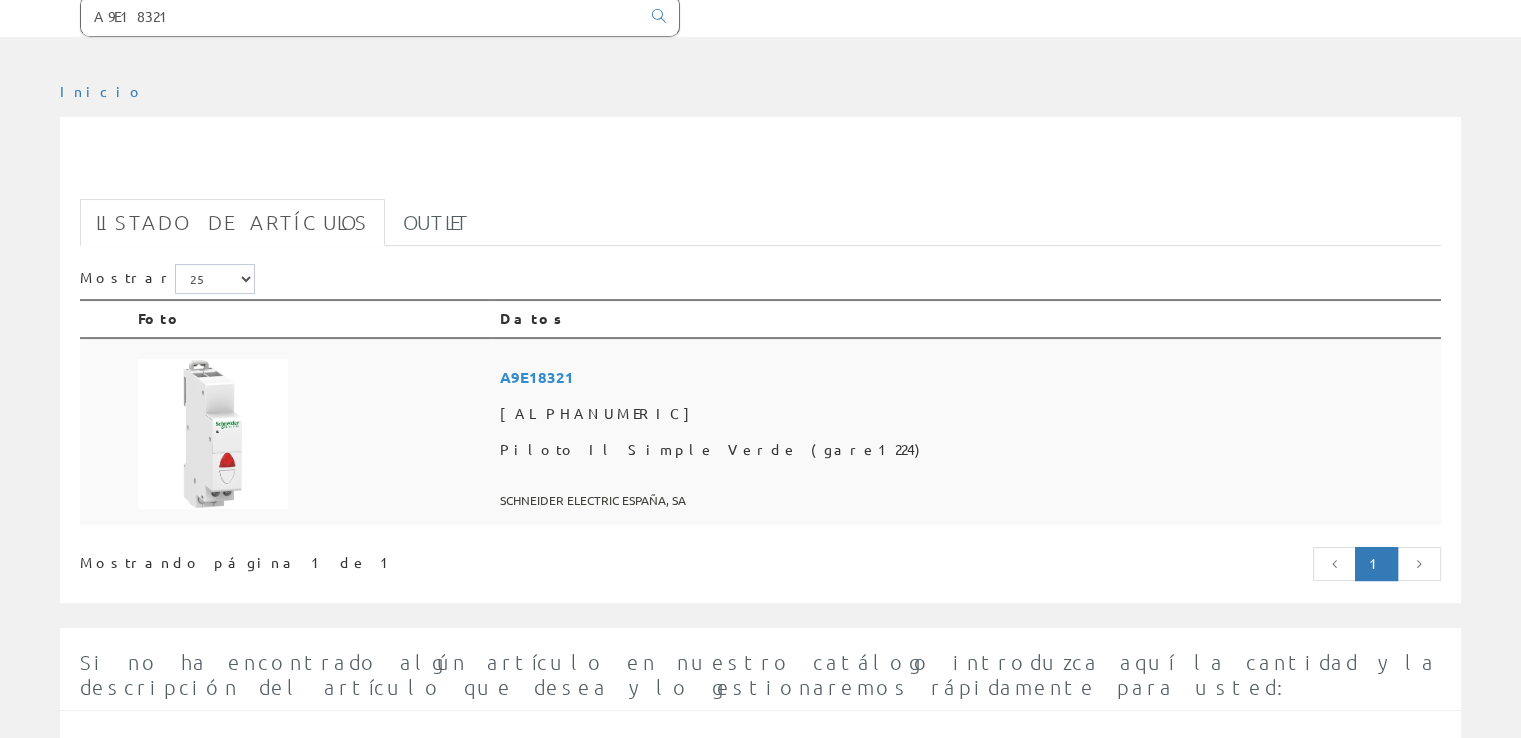 click at bounding box center (213, 434) 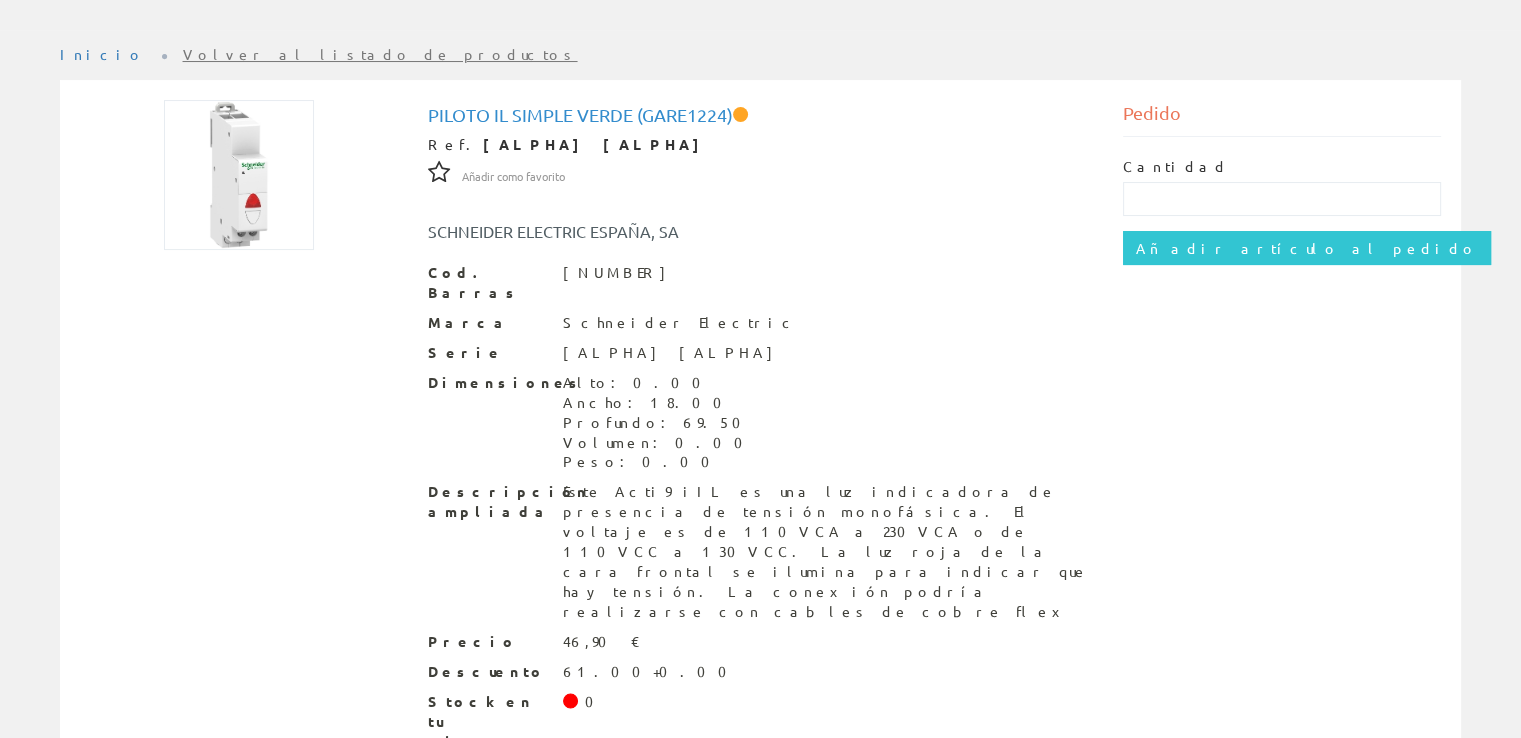 scroll, scrollTop: 270, scrollLeft: 0, axis: vertical 